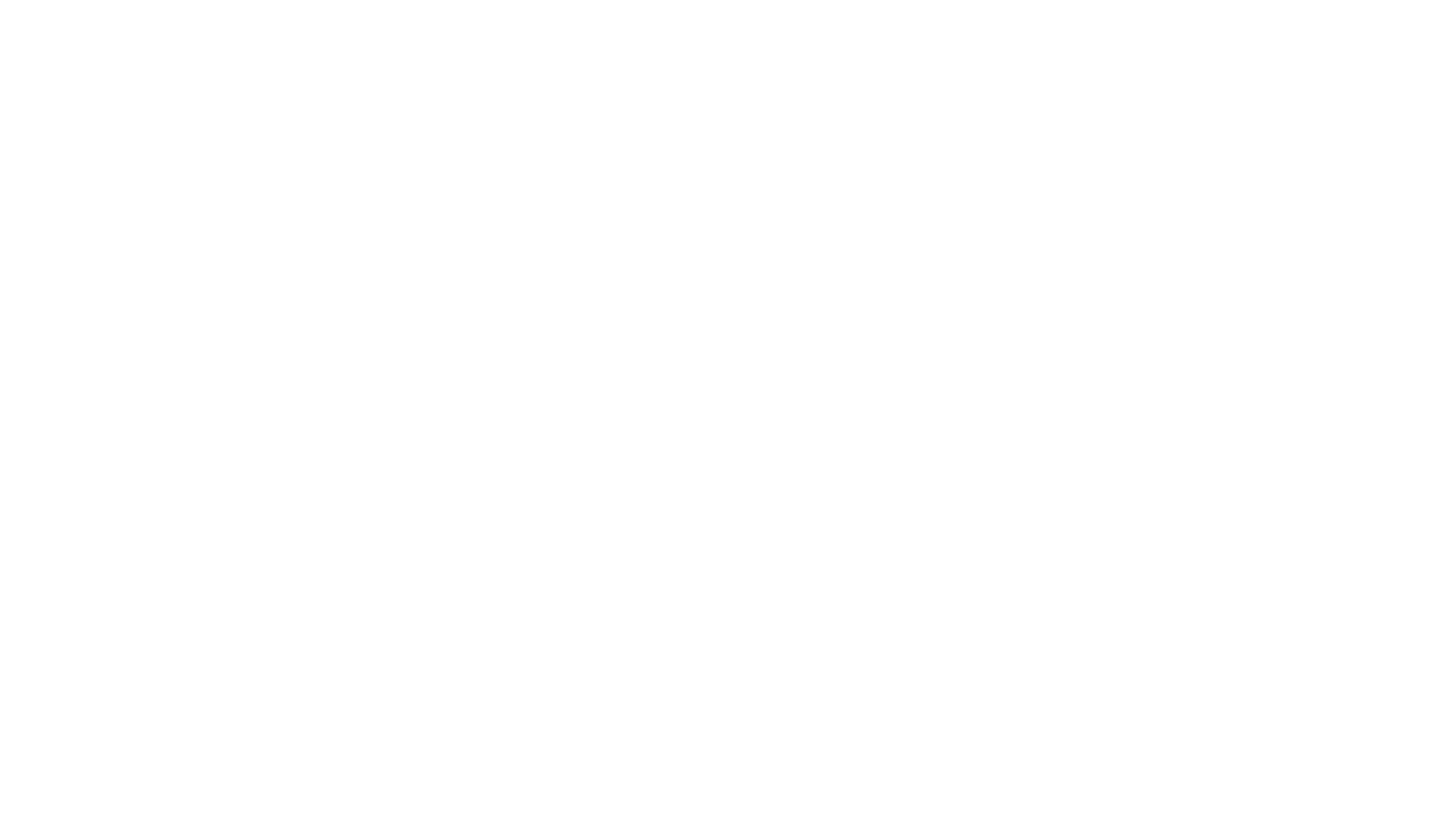 scroll, scrollTop: 0, scrollLeft: 0, axis: both 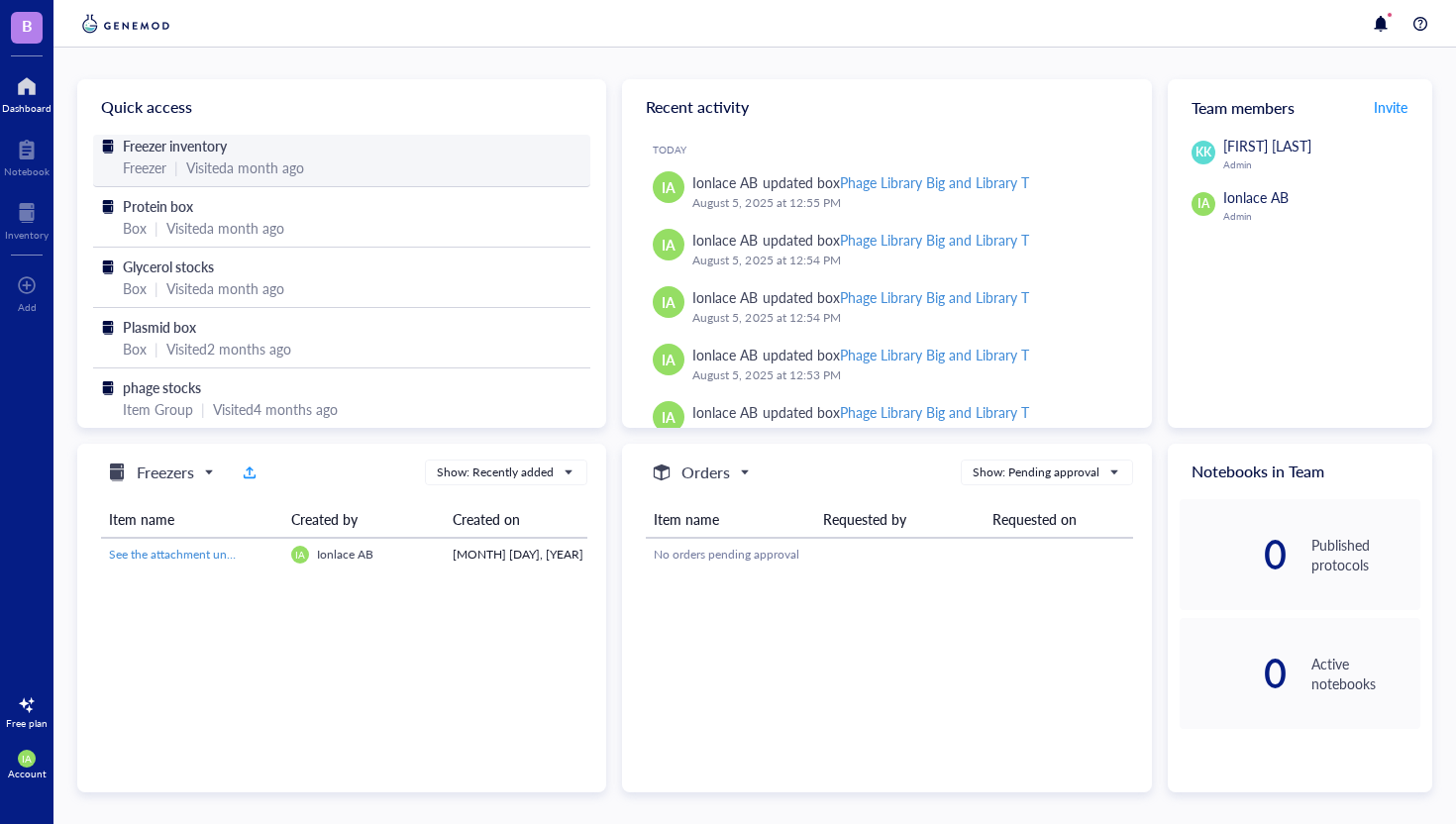 click on "Visited [DATE]" at bounding box center [245, 167] 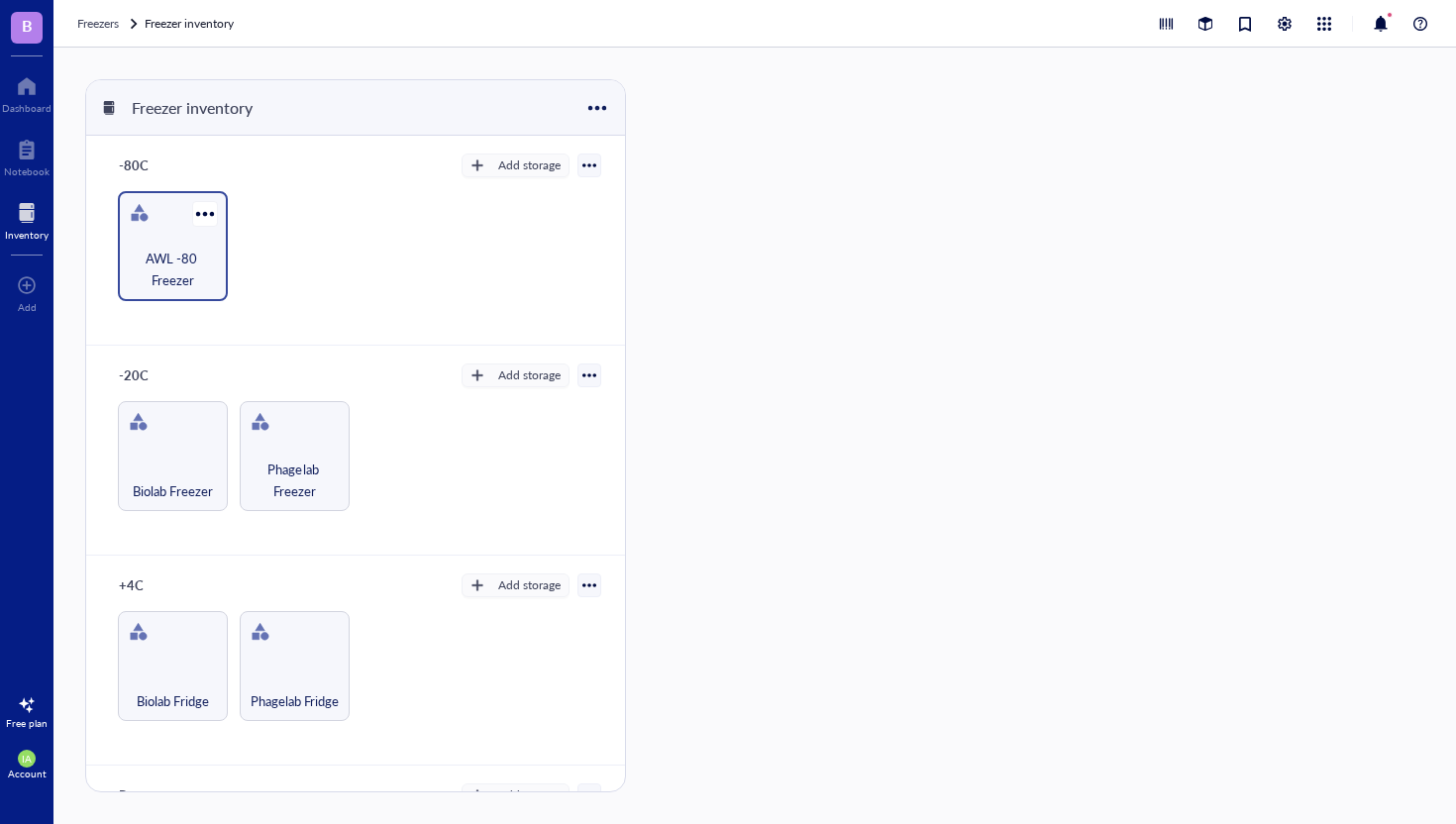 click on "AWL -80 Freezer" at bounding box center [172, 269] 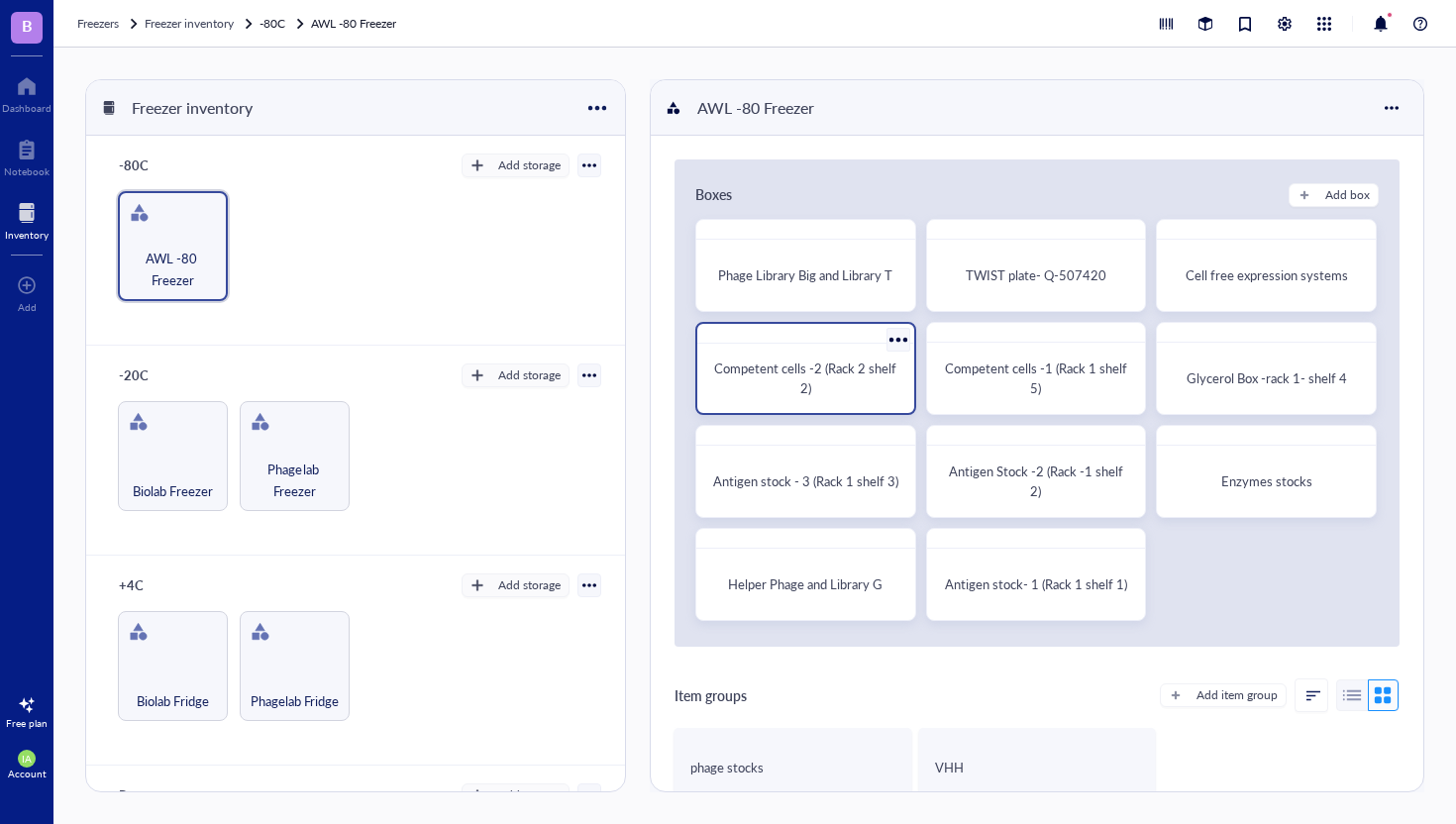 click on "Competent cells -2 (Rack 2 shelf 2)" at bounding box center (805, 378) 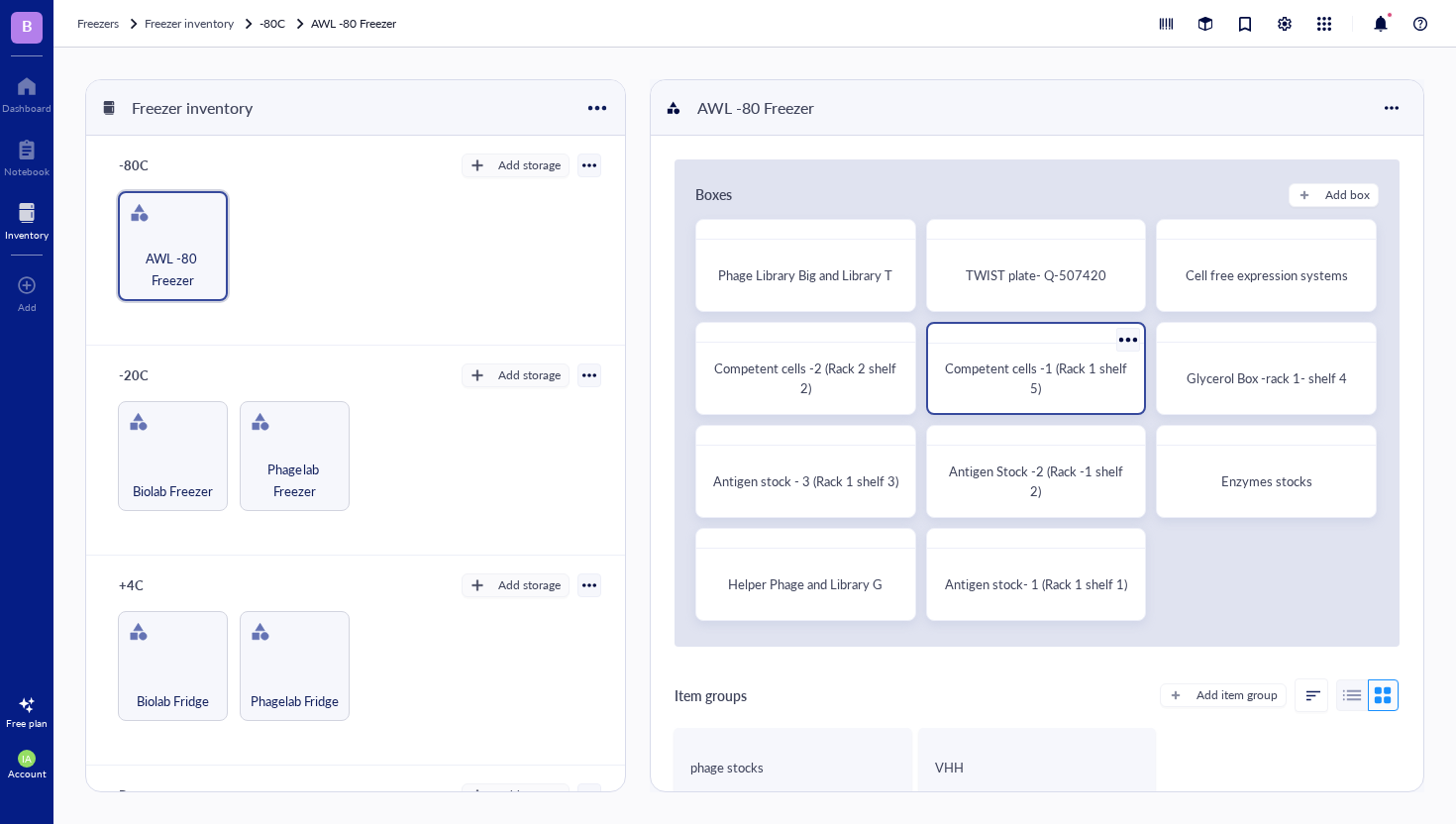 click on "Competent cells -1 (Rack 1 shelf 5)" at bounding box center (1037, 377) 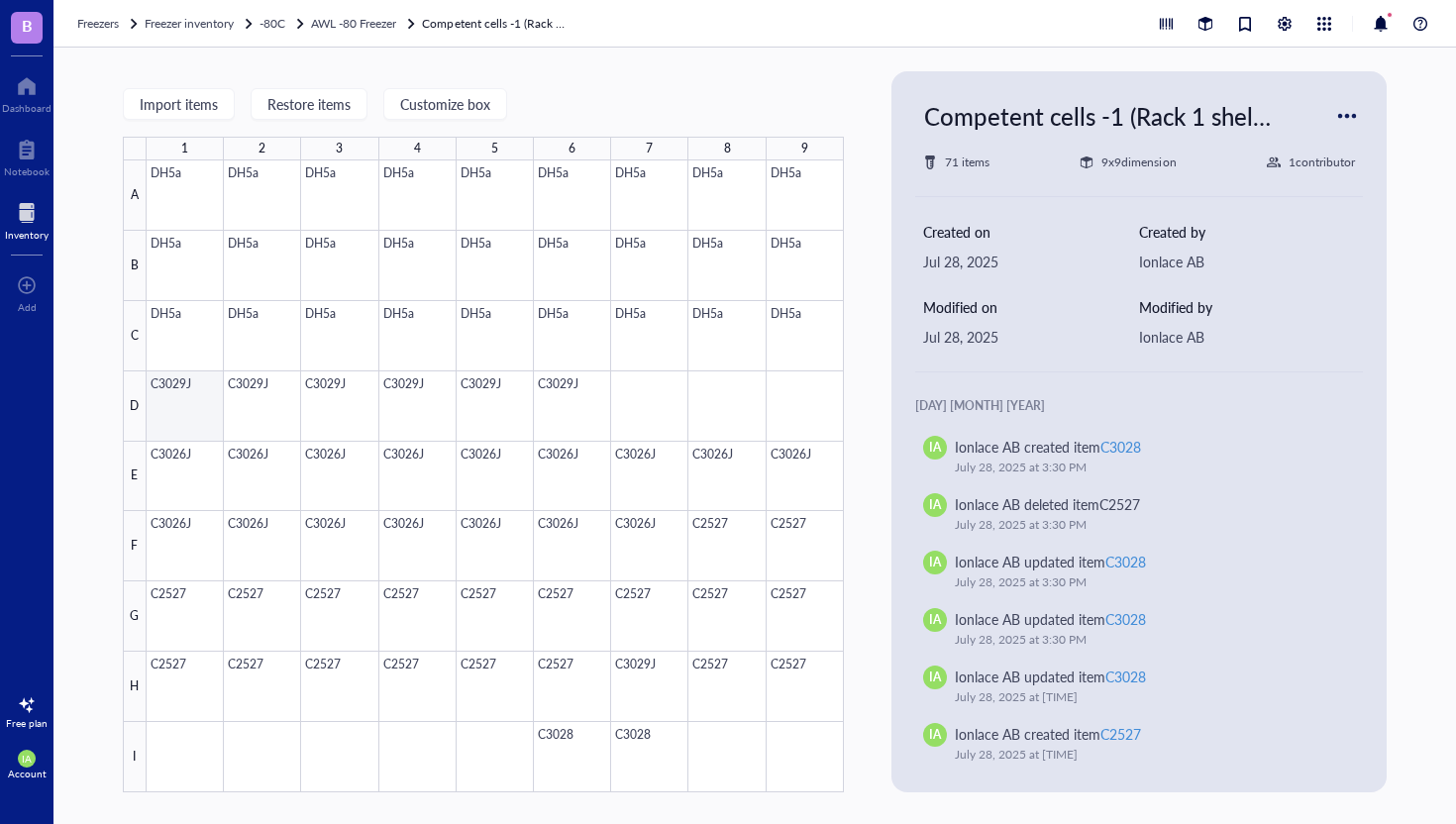 click at bounding box center [495, 476] 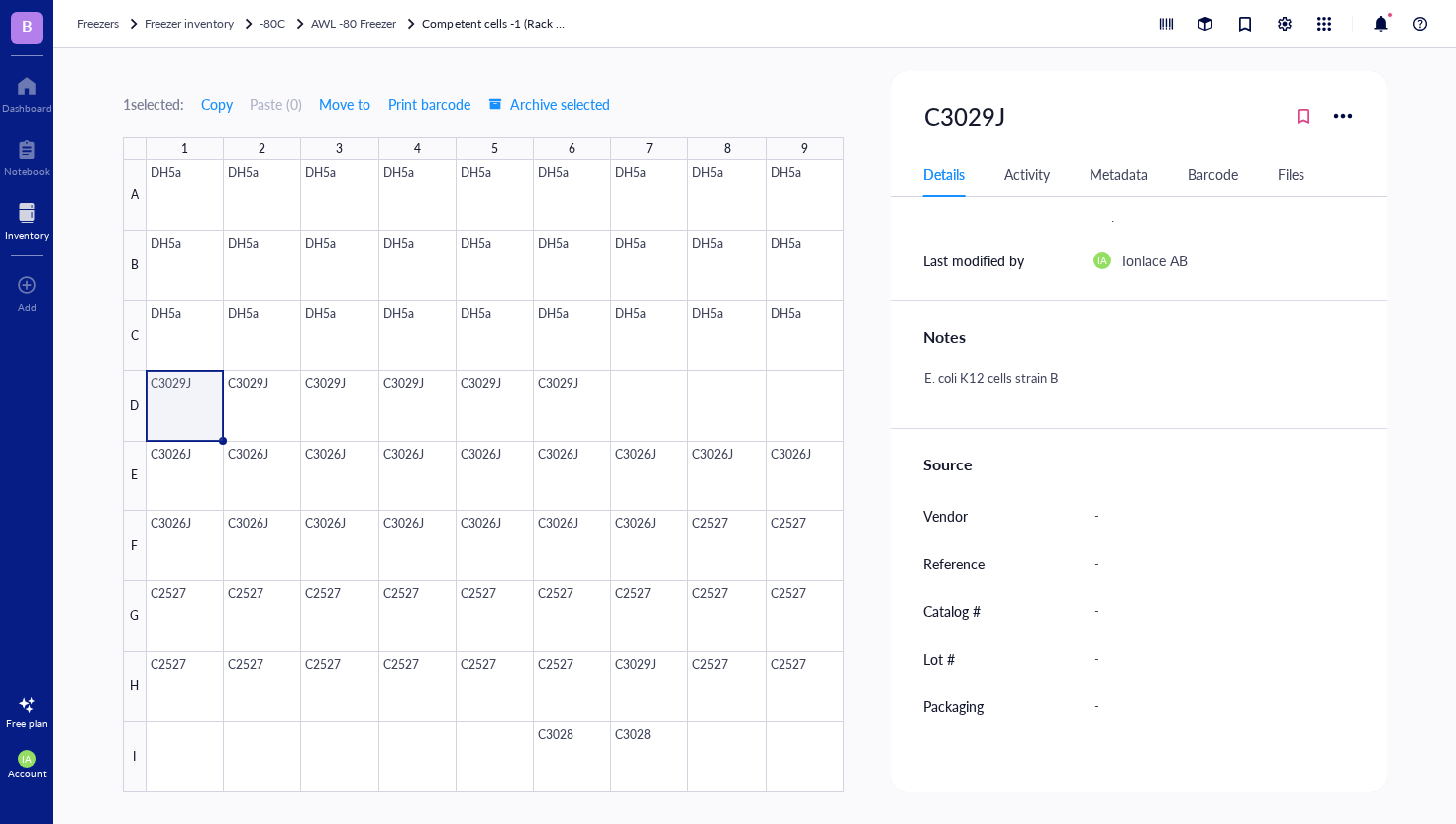 scroll, scrollTop: 360, scrollLeft: 0, axis: vertical 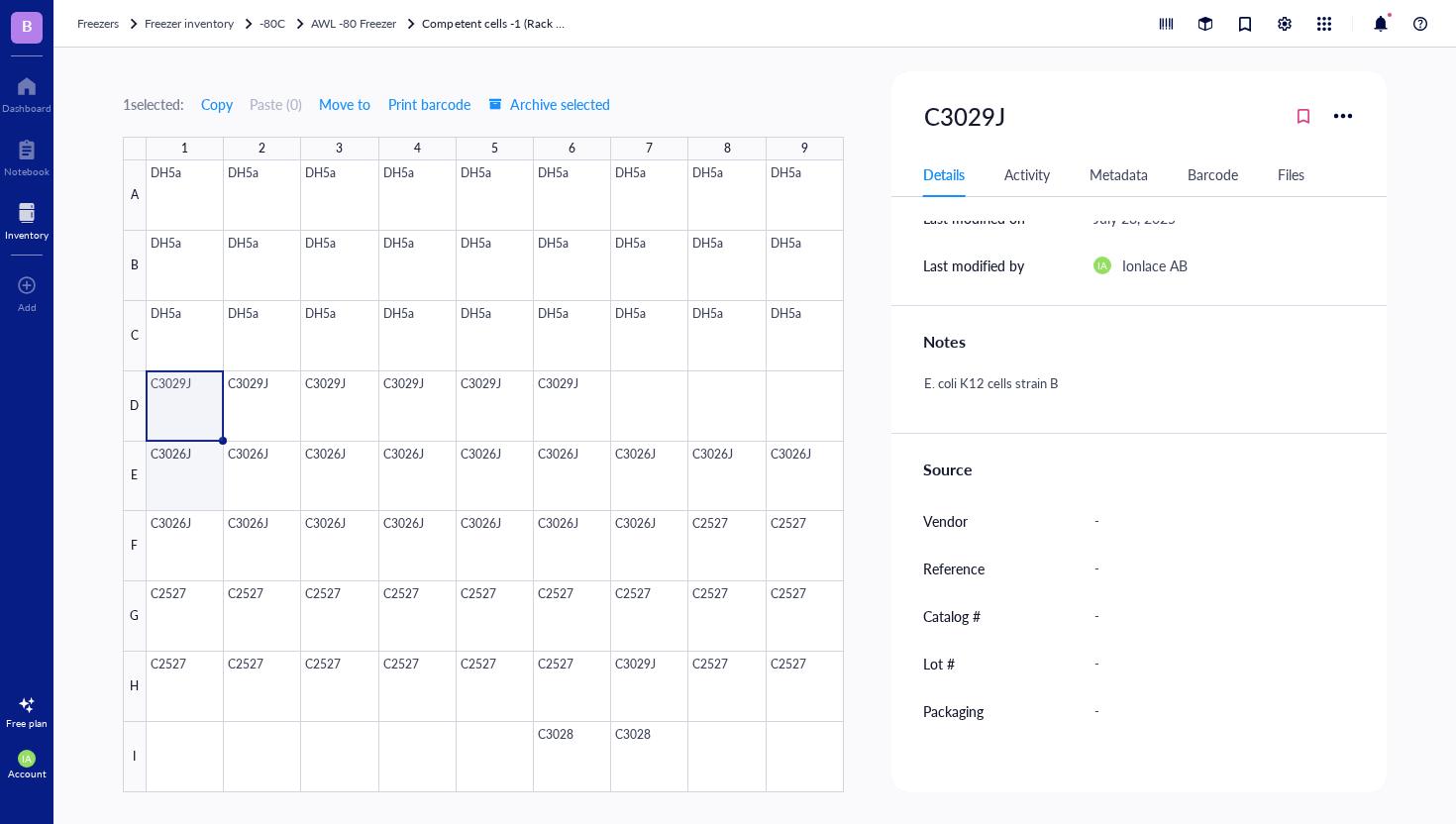 click at bounding box center (495, 476) 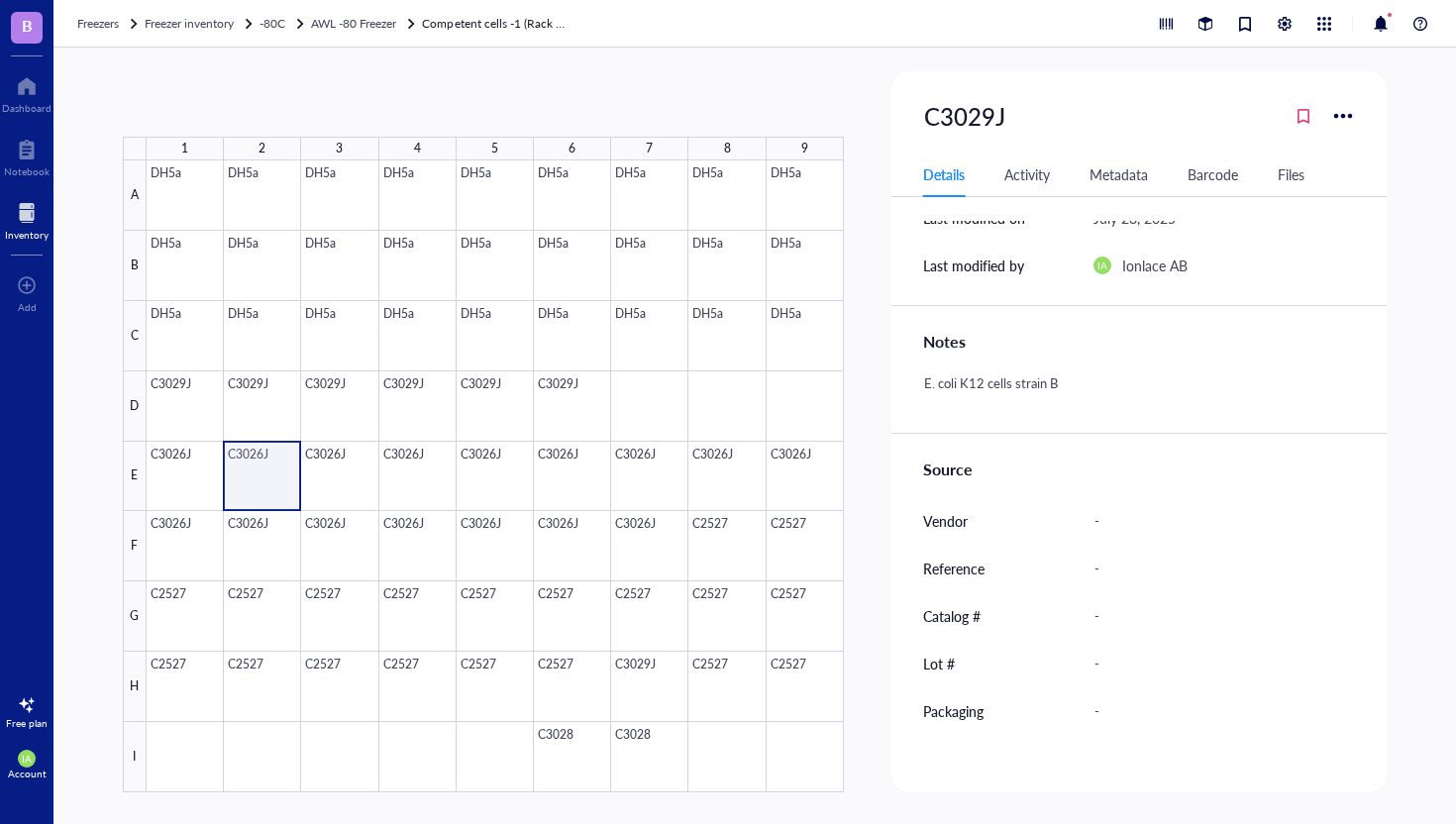 click at bounding box center (495, 476) 